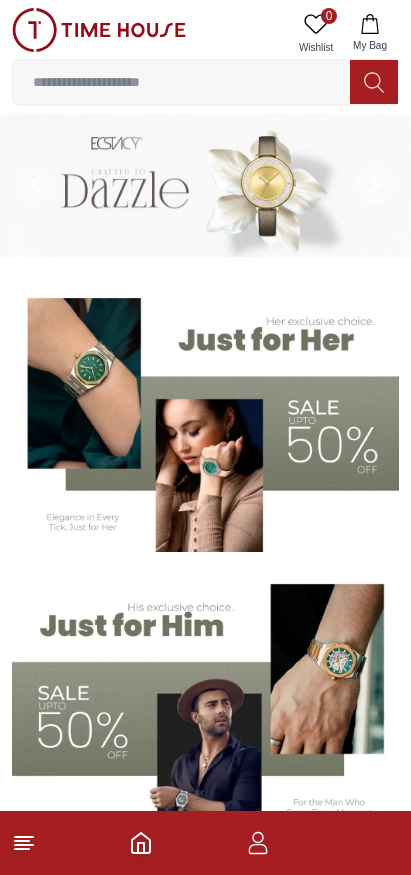 scroll, scrollTop: 0, scrollLeft: 0, axis: both 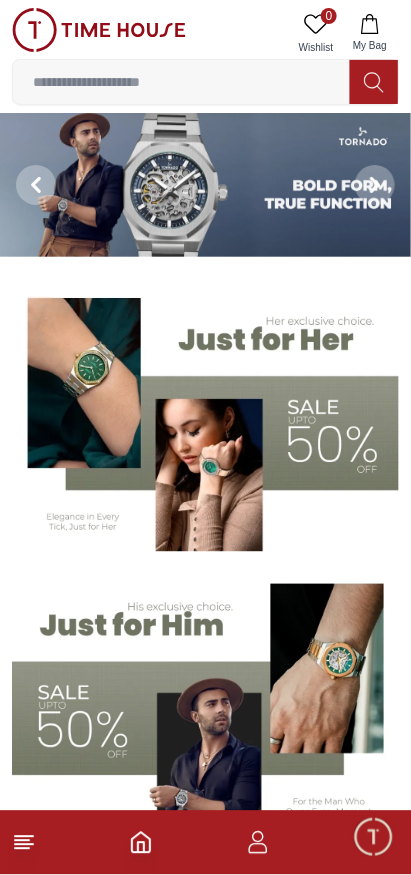 click 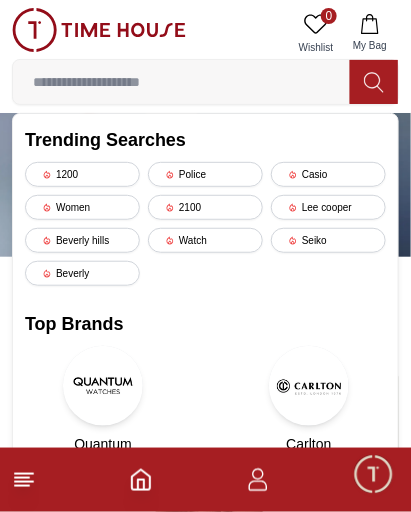 click on "Casio" at bounding box center (328, 174) 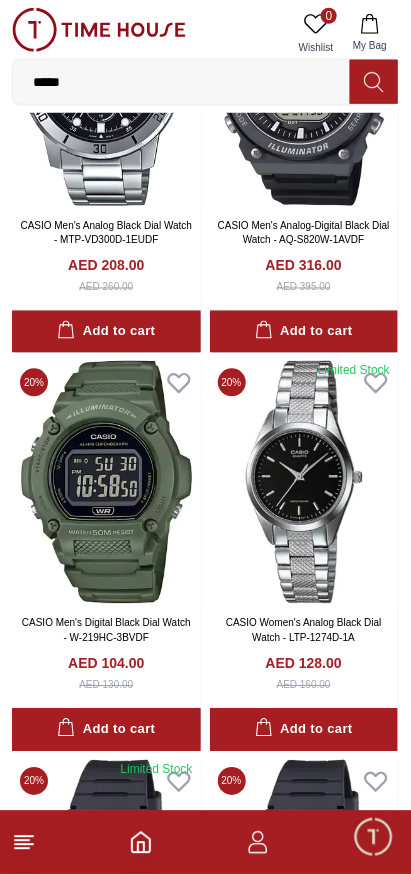 scroll, scrollTop: 0, scrollLeft: 0, axis: both 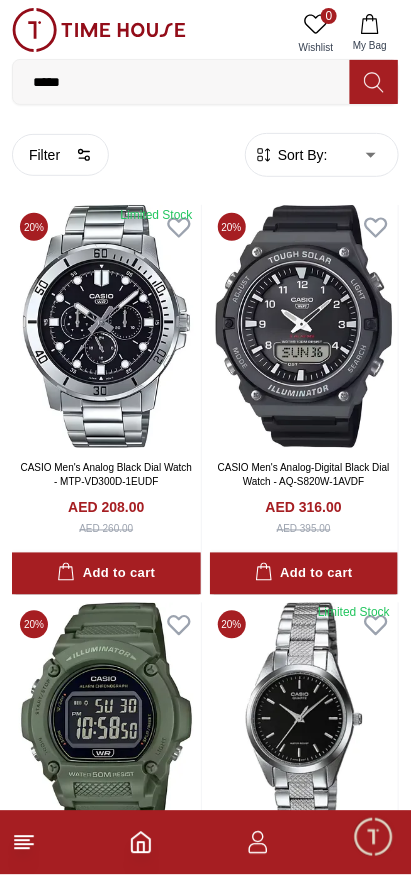 click on "100% Genuine products with International Warranty Shop From [COUNTRY] | العربية |     Currency    | 0 Wishlist My Bag ***** Trending Searches 1200 Police Casio Women 2100 Lee cooper Beverly hills Watch Seiko Beverly Top Brands Quantum Carlton Astro CITIZEN Help Our Stores My Account 0 Wishlist My Bag Home    Filter By Clear Brands CASIO G-Shock Color Black Green Blue Red Dark Blue Silver Silver / Black Orange Rose Gold Grey White Mop White White / Rose Gold Silver / Silver Dark Blue / Silver Silver / Gold Silver / Rose Gold Black / Black Black / Silver Black / Rose Gold Gold Yellow Dark Green Brown White / Silver Light Blue Black /Rose Gold Black /Grey Black /Red Black /Black Black / Rose Gold / Black Rose Gold / Black Rose Gold / Black / Black White Mop / Silver Blue / Rose Gold Pink Green /Silver Purple Silver Silver Silver / Blue Black  / Rose Gold Green / Green Blue / Black Blue / Blue Titanum Navy Blue Military Green Blue / Silver Champagne White / Gold White / Gold  Black  Ivory O.Green MOP" at bounding box center (205, 2190) 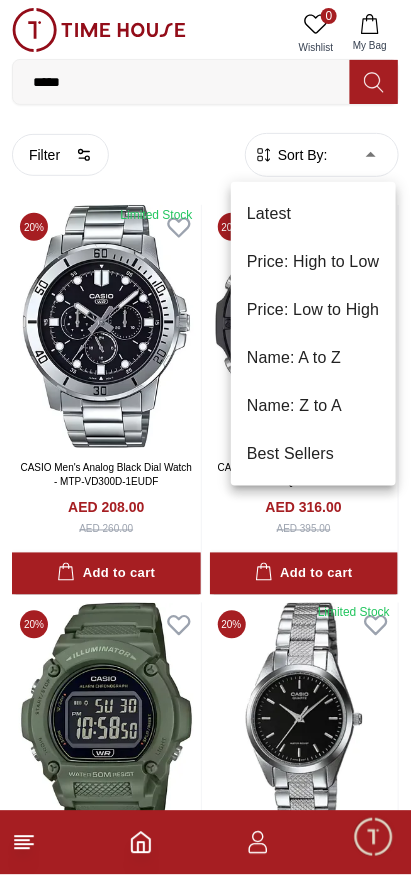click on "Price: Low to High" at bounding box center (313, 310) 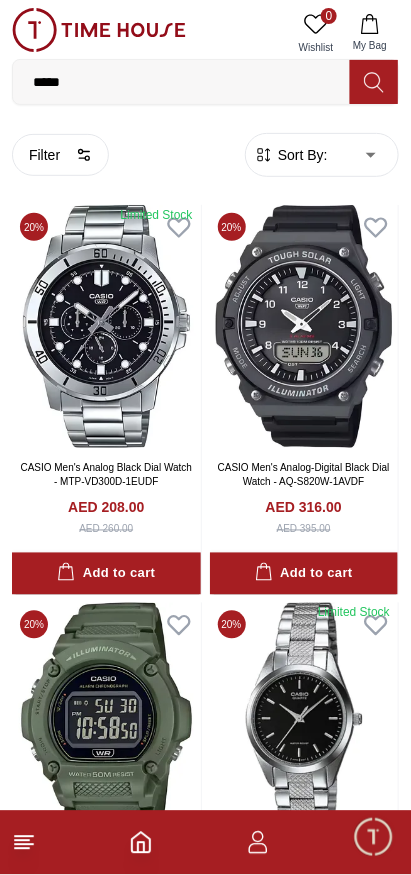 type on "*" 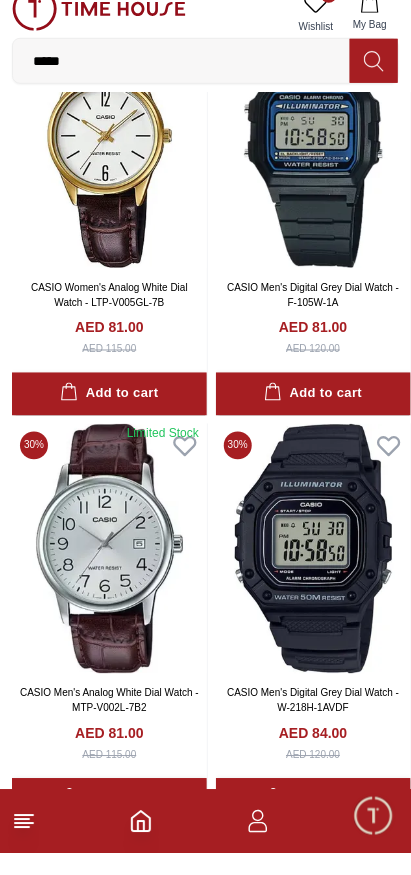scroll, scrollTop: 3635, scrollLeft: 0, axis: vertical 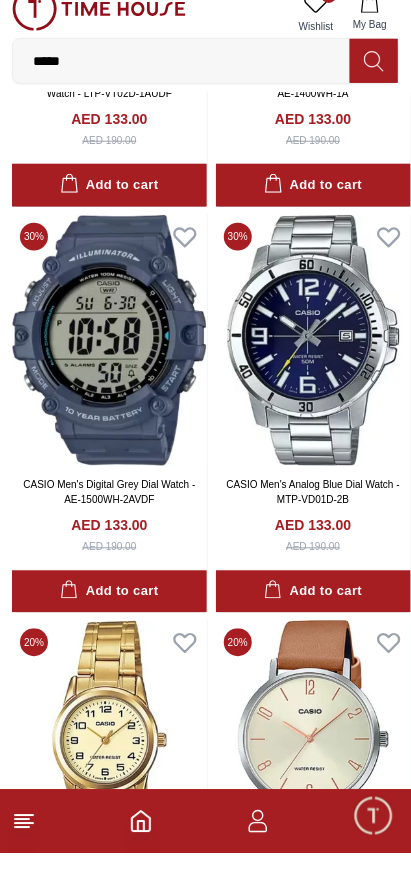 click on "Add to cart" at bounding box center (313, 613) 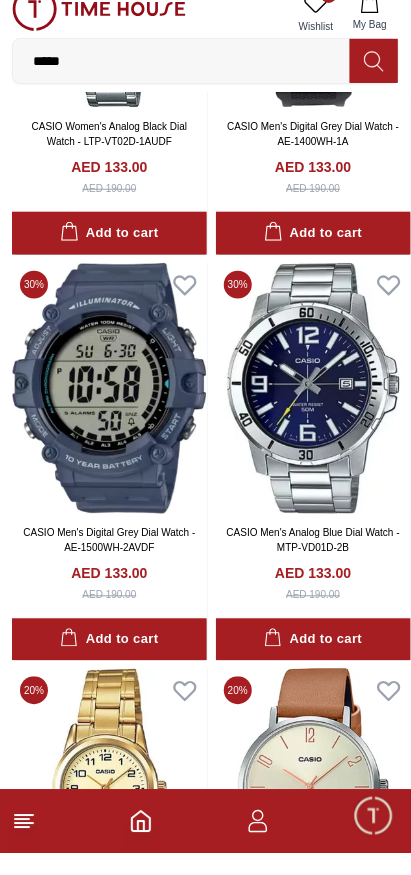 scroll, scrollTop: 23088, scrollLeft: 0, axis: vertical 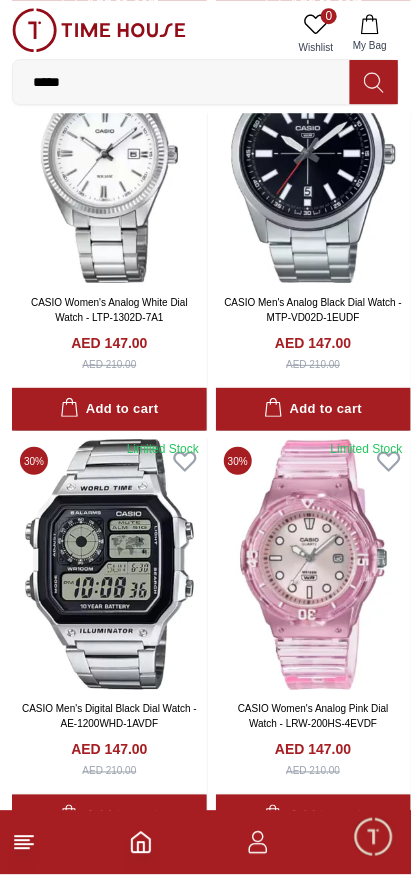 click on "My Bag" at bounding box center (370, 33) 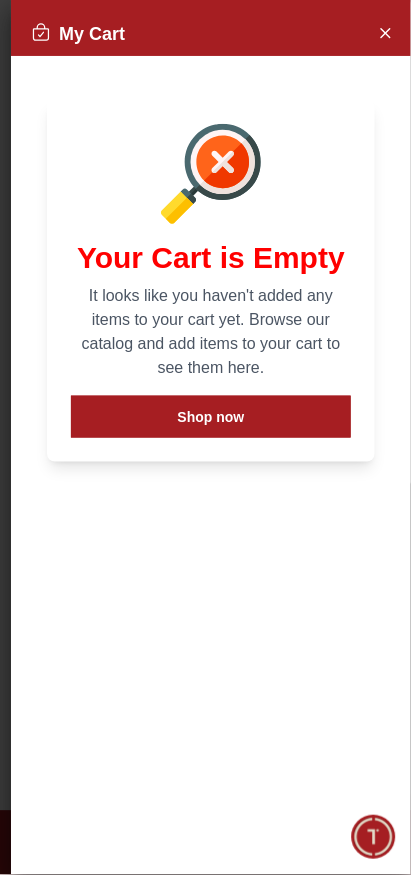 scroll, scrollTop: 31368, scrollLeft: 0, axis: vertical 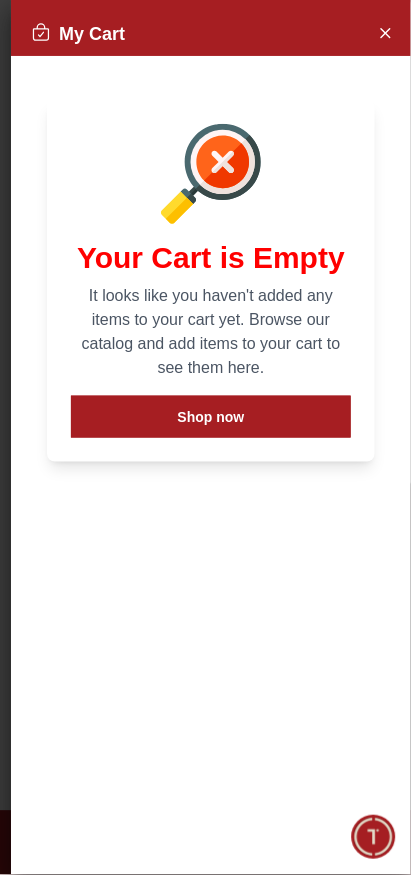 click 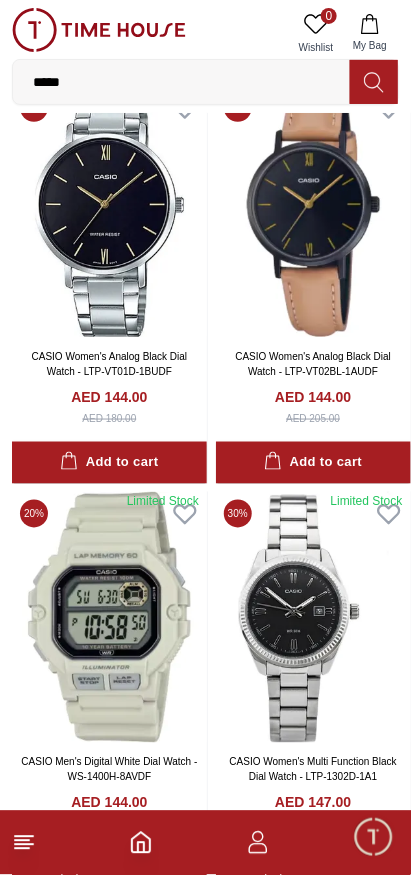 scroll, scrollTop: 29778, scrollLeft: 9, axis: both 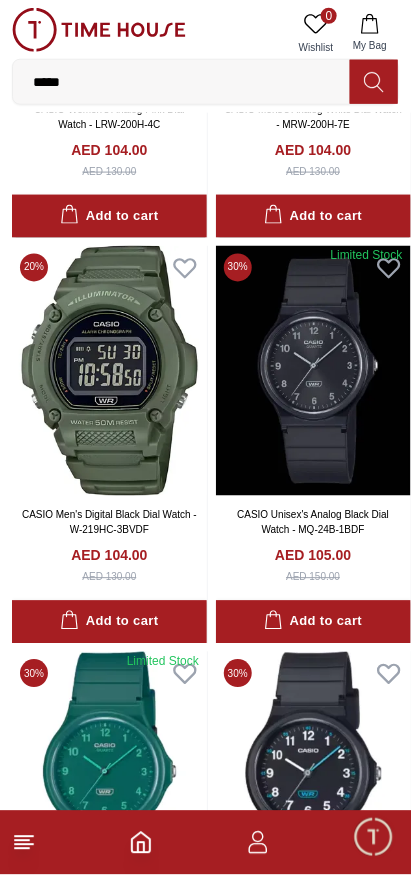 click at bounding box center (373, 837) 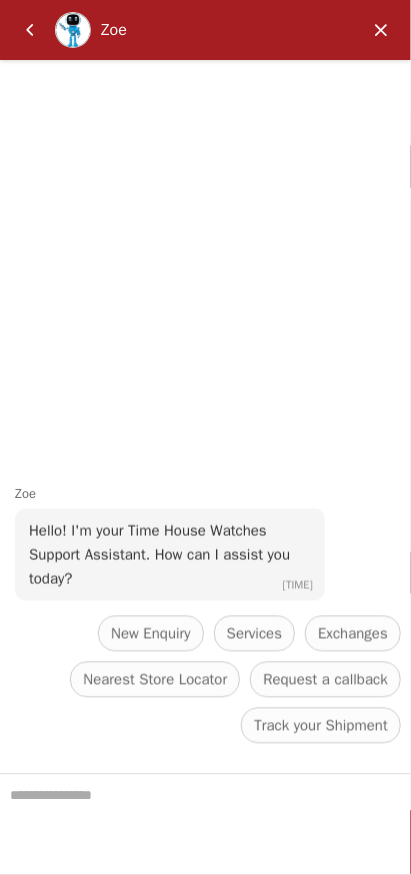 scroll, scrollTop: 3632, scrollLeft: 0, axis: vertical 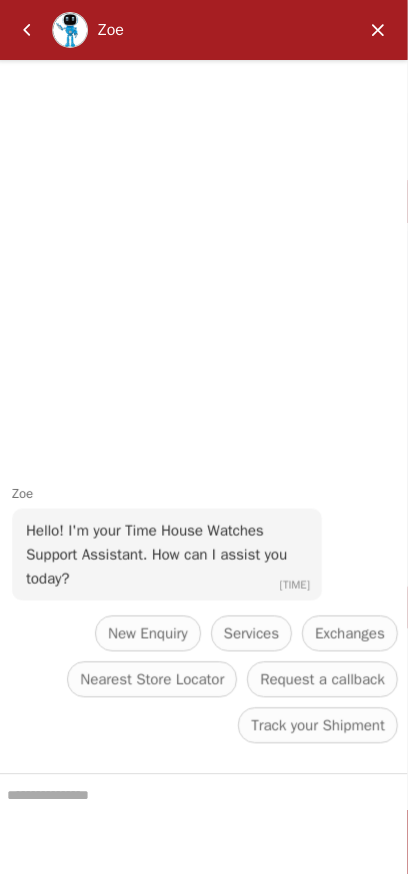 click at bounding box center (379, 30) 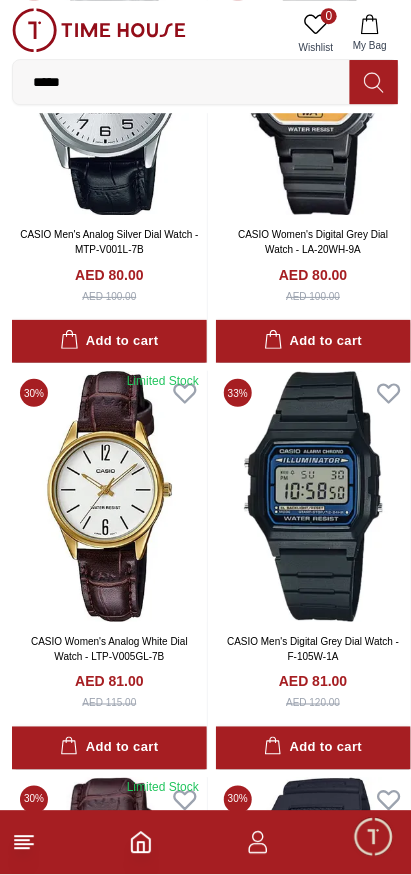 scroll, scrollTop: 2602, scrollLeft: 0, axis: vertical 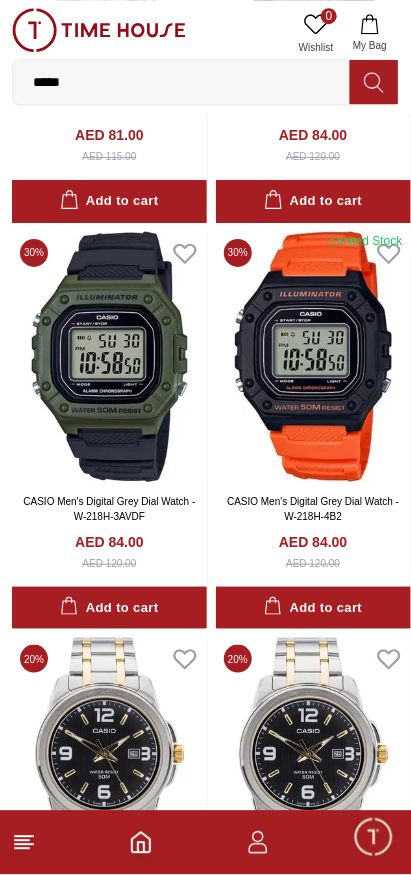 click 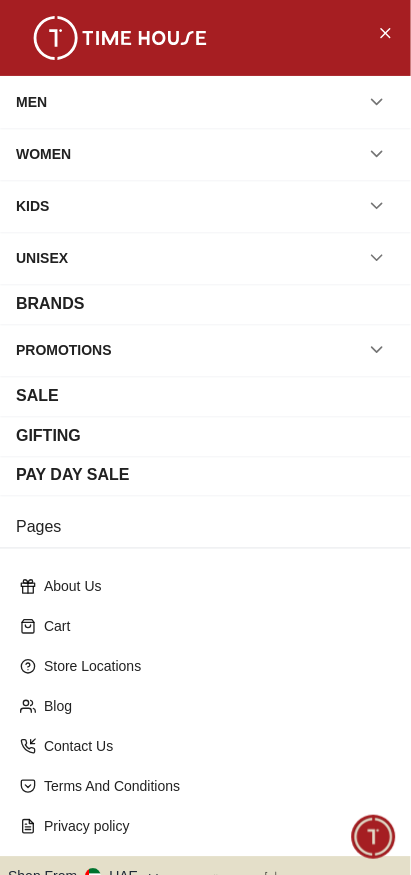 click at bounding box center (377, 102) 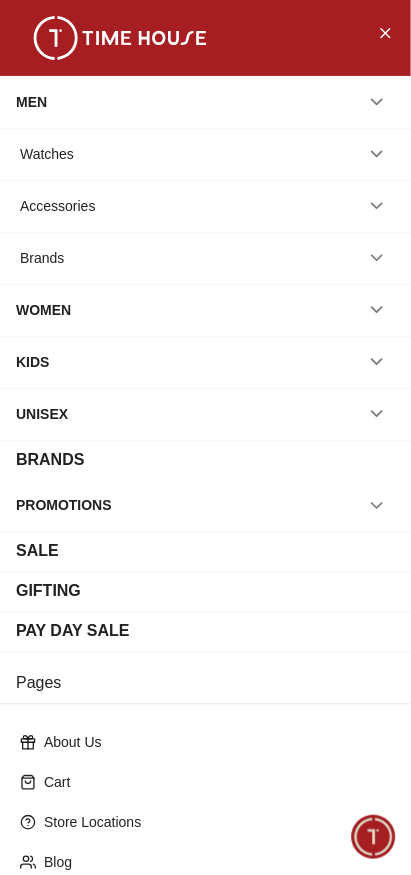 click at bounding box center [377, 310] 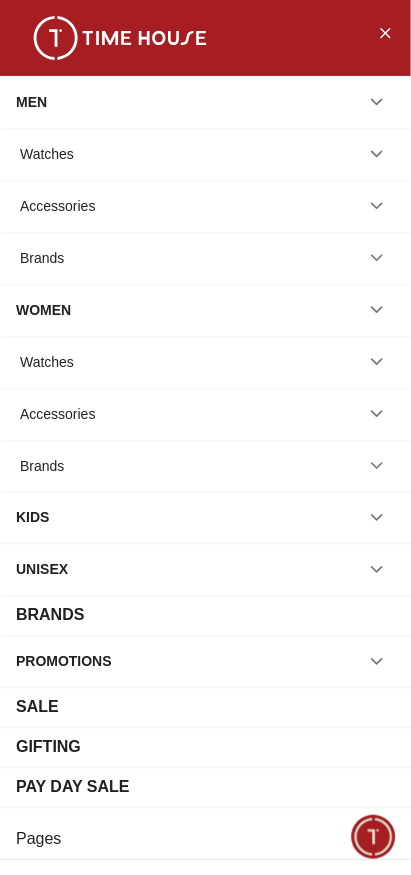 click on "Watches" at bounding box center [205, 362] 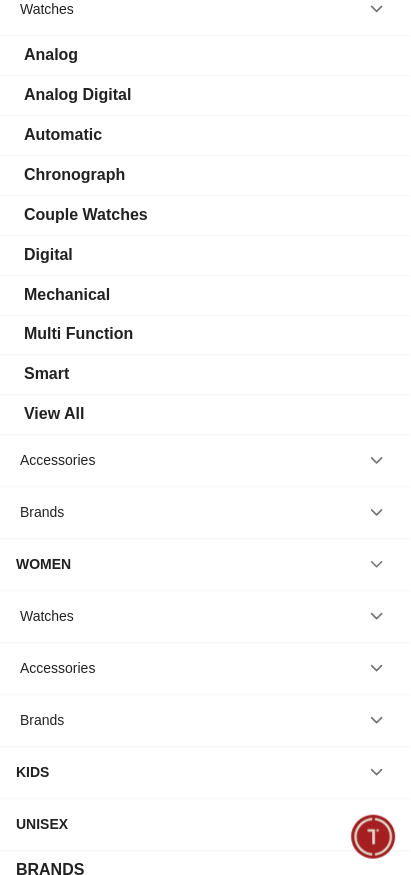 scroll, scrollTop: 191, scrollLeft: 0, axis: vertical 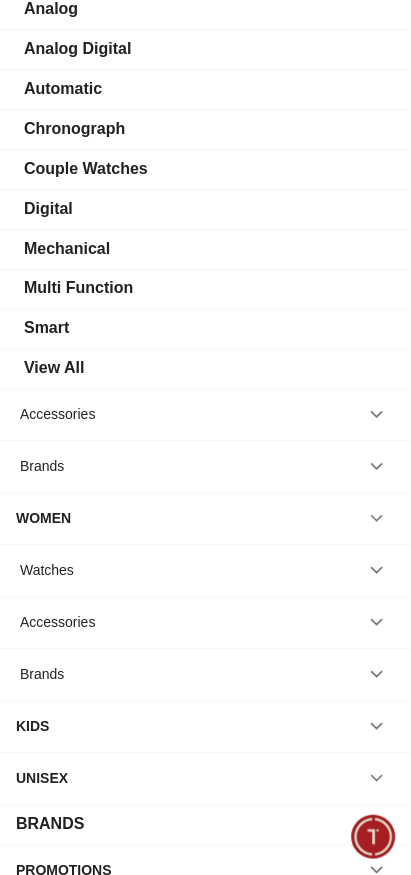 click on "Accessories" at bounding box center (205, 415) 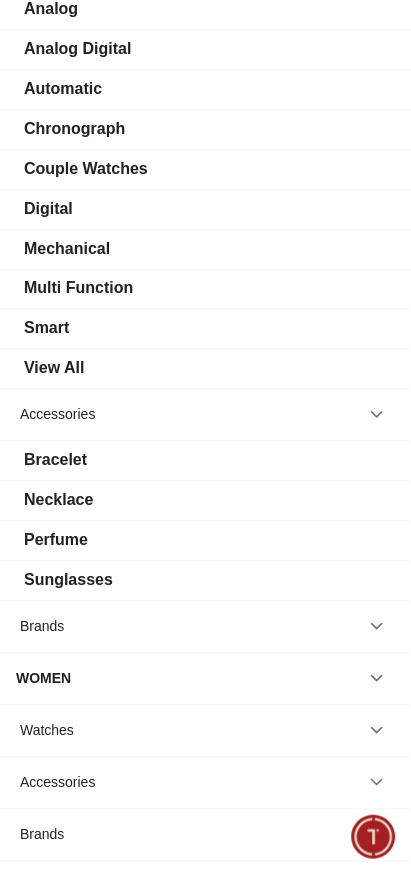 click 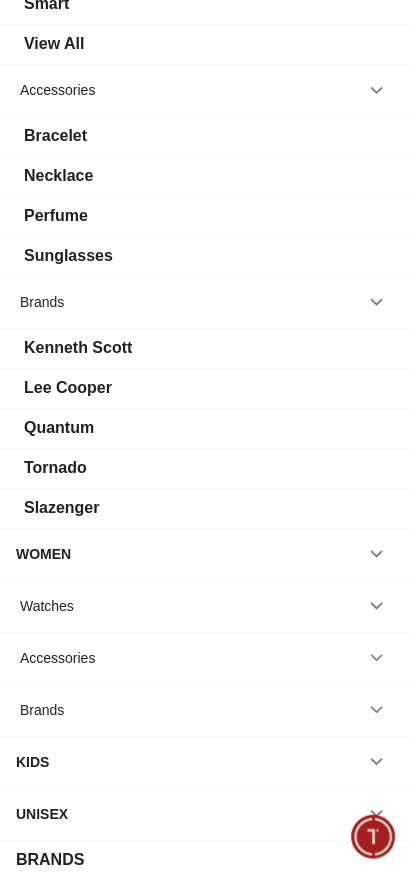 scroll, scrollTop: 522, scrollLeft: 0, axis: vertical 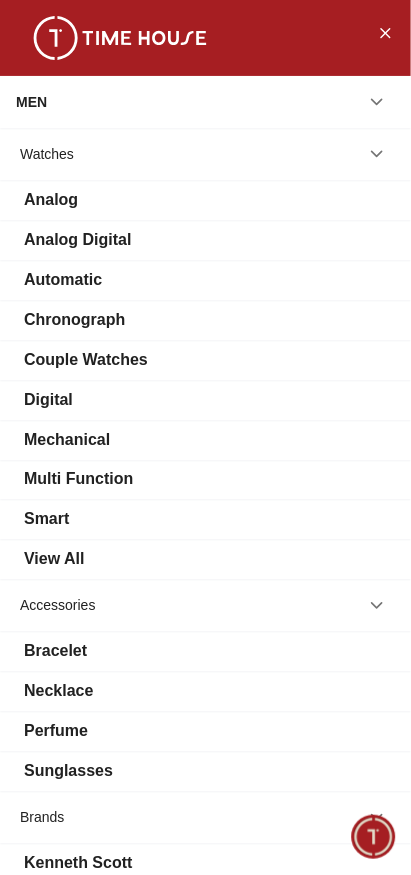 click 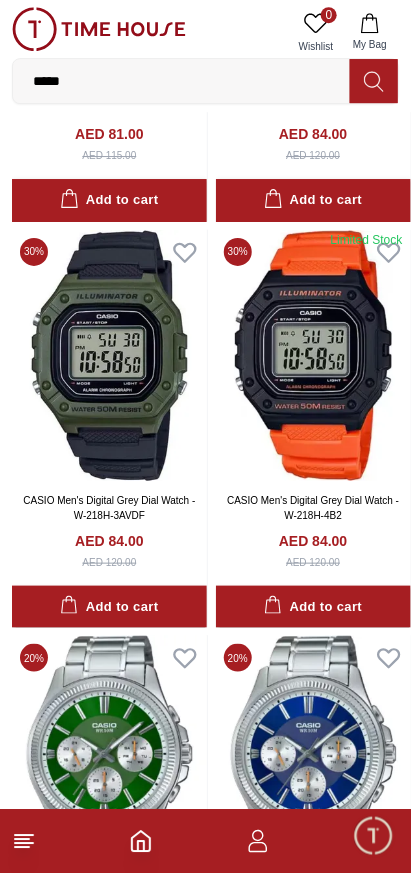 scroll, scrollTop: 3635, scrollLeft: 0, axis: vertical 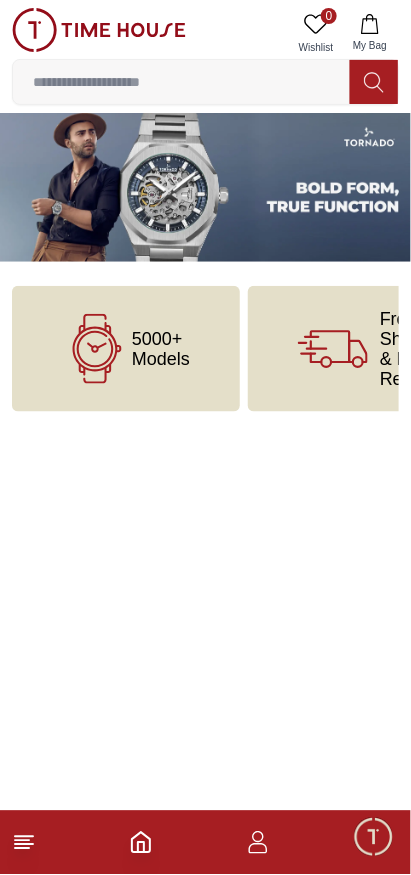 click 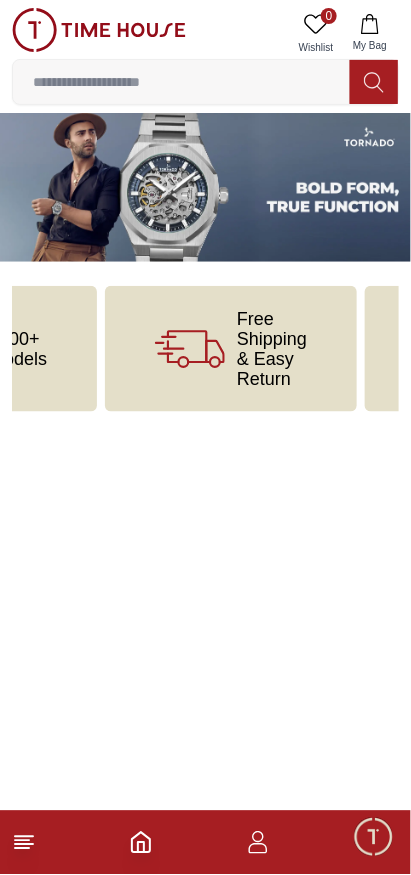 scroll, scrollTop: 0, scrollLeft: 148, axis: horizontal 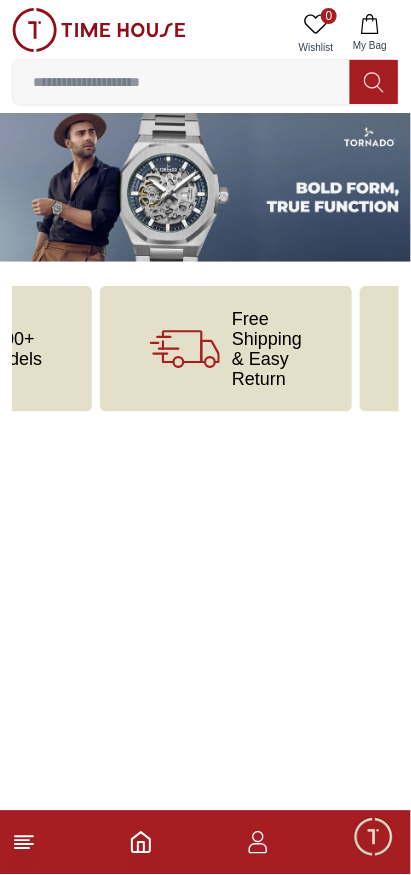 click on "Free Shipping & Easy Return" at bounding box center [267, 349] 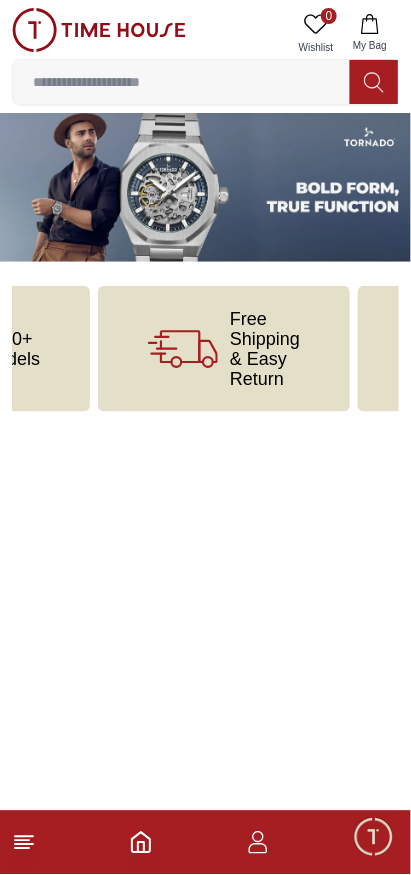 scroll, scrollTop: 0, scrollLeft: 156, axis: horizontal 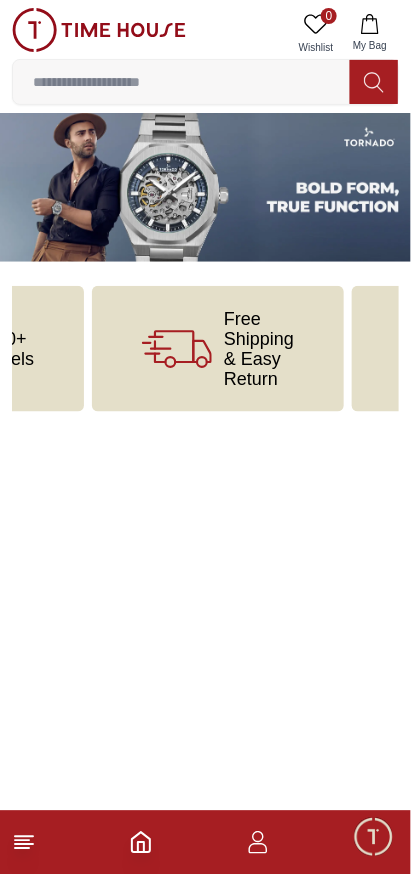 click on "Free Shipping & Easy Return" at bounding box center [259, 349] 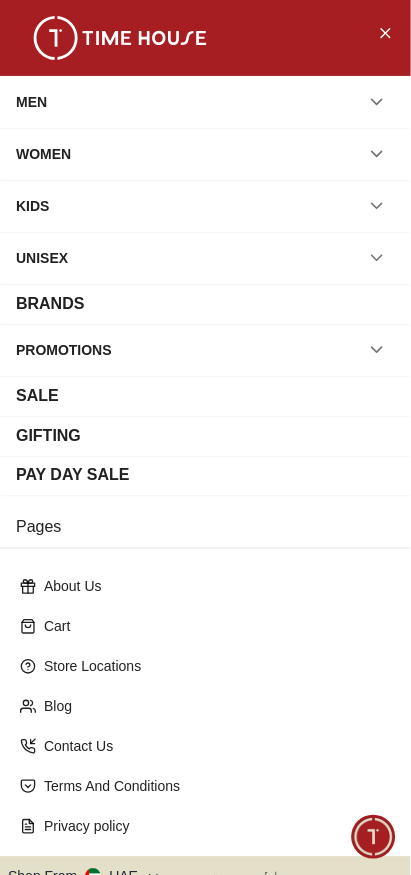 scroll, scrollTop: 97, scrollLeft: 0, axis: vertical 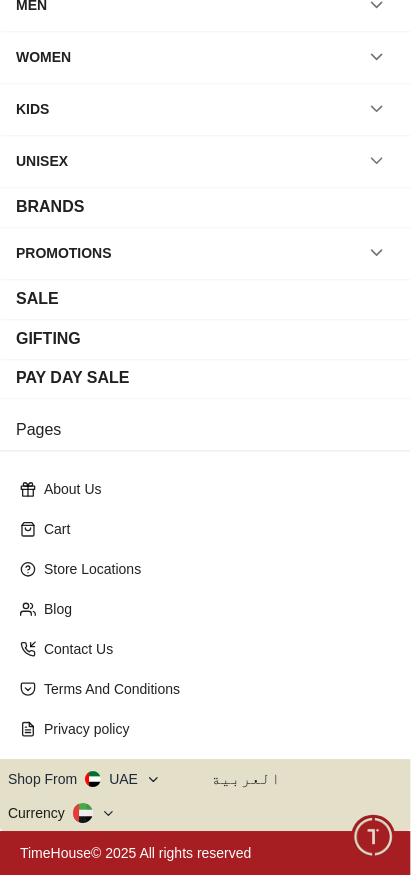 click on "Shop From UAE" at bounding box center [84, 780] 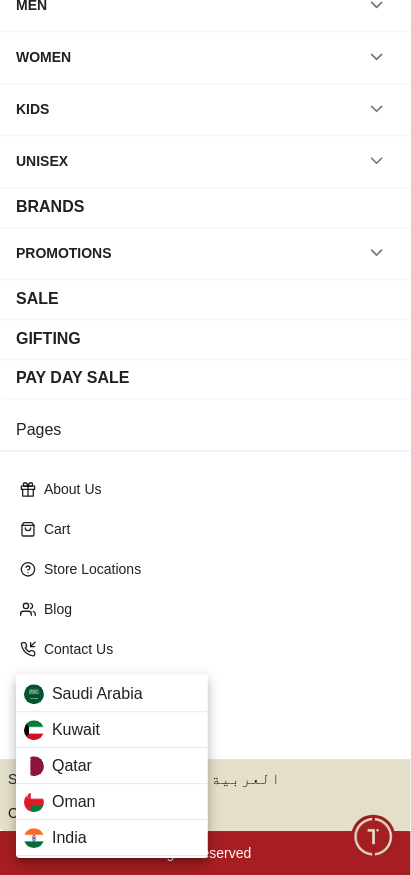 click on "Saudi Arabia" at bounding box center [112, 695] 